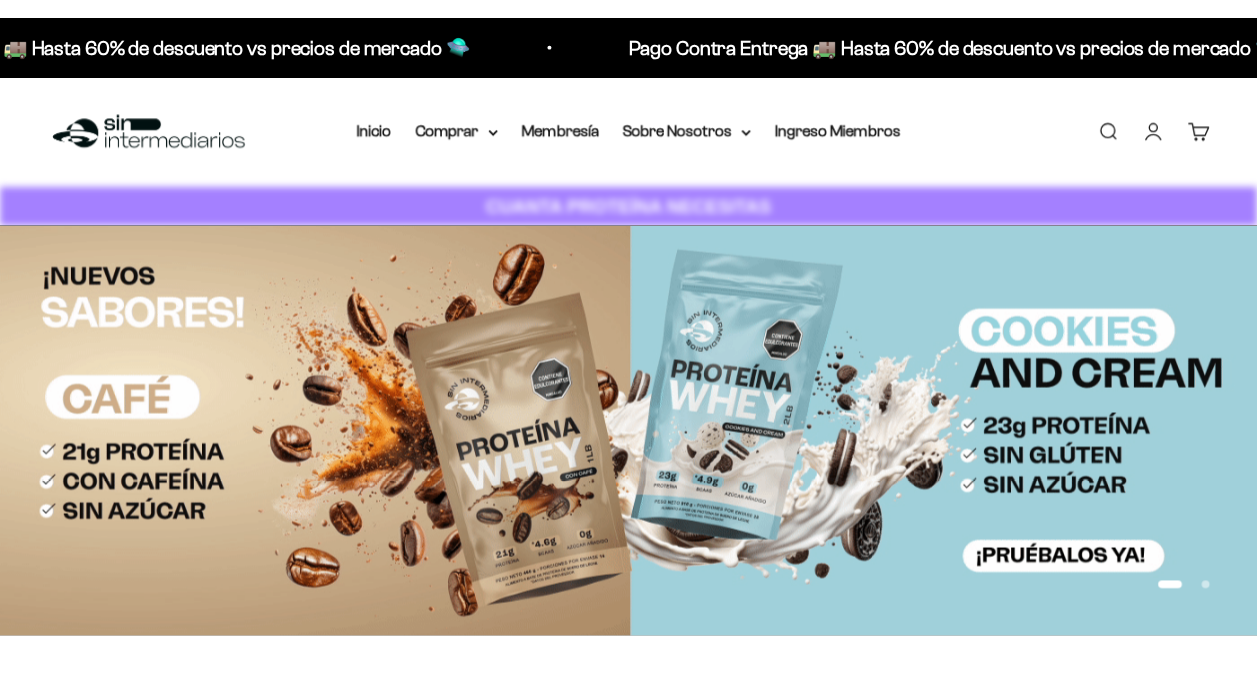 scroll, scrollTop: 0, scrollLeft: 0, axis: both 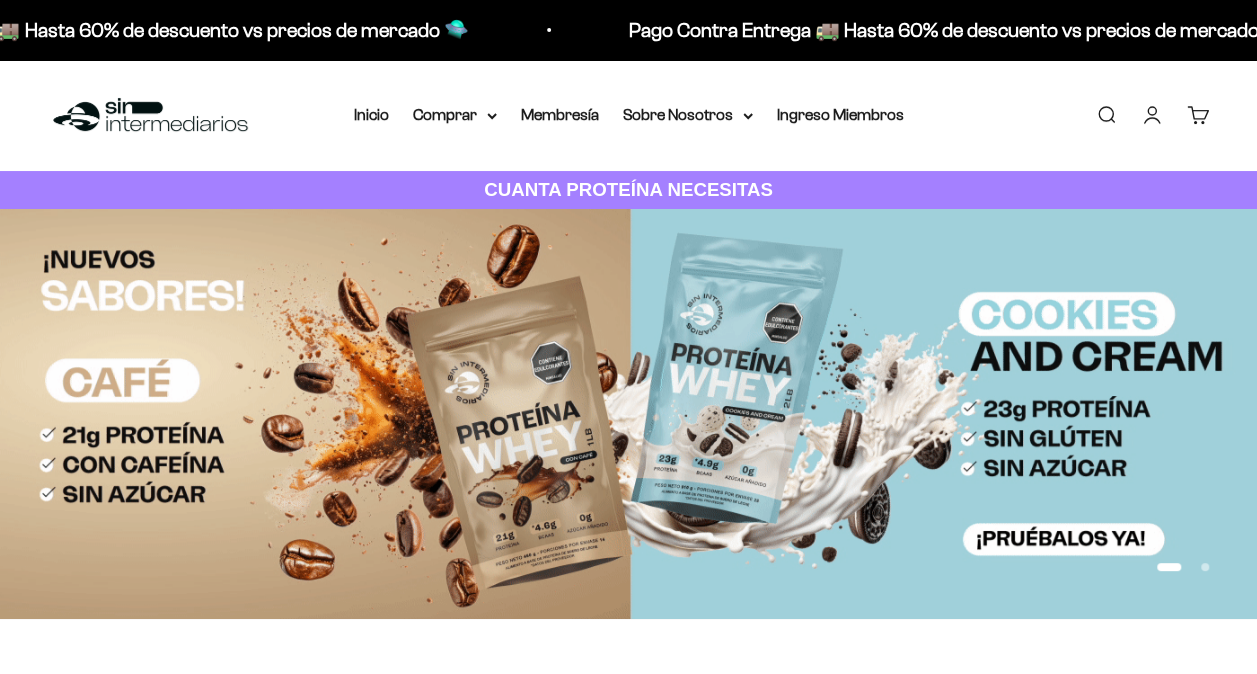 click on "Iniciar sesión" at bounding box center [1152, 115] 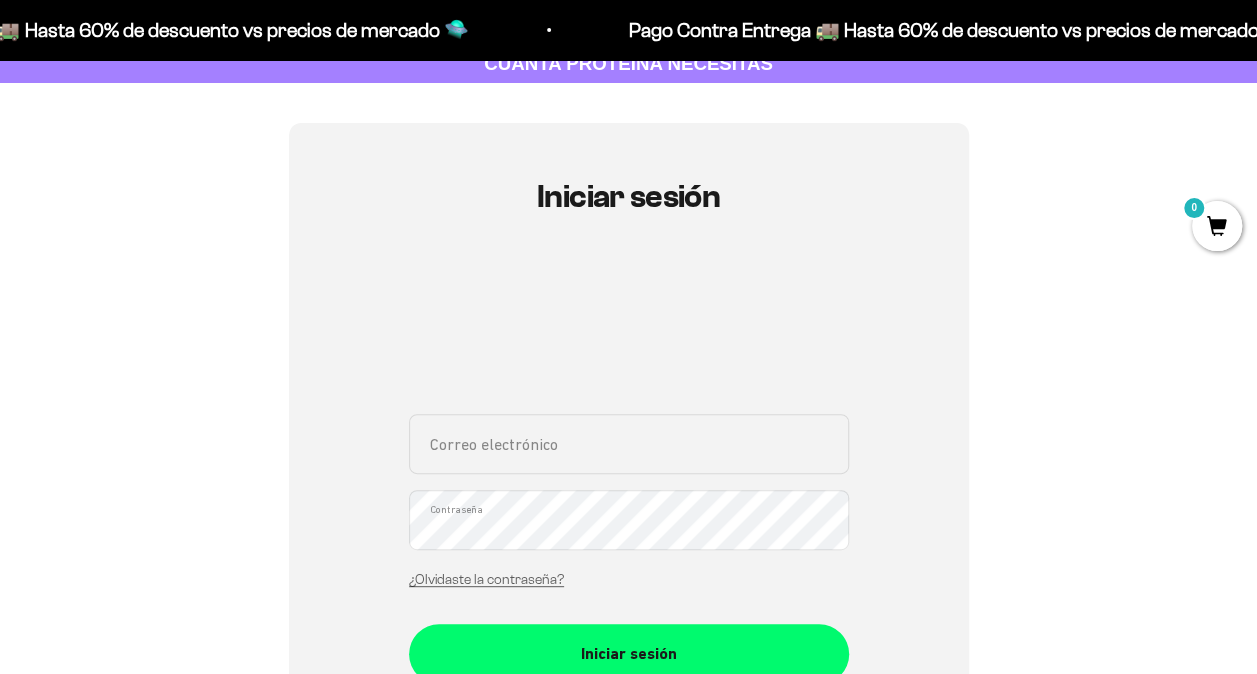 scroll, scrollTop: 400, scrollLeft: 0, axis: vertical 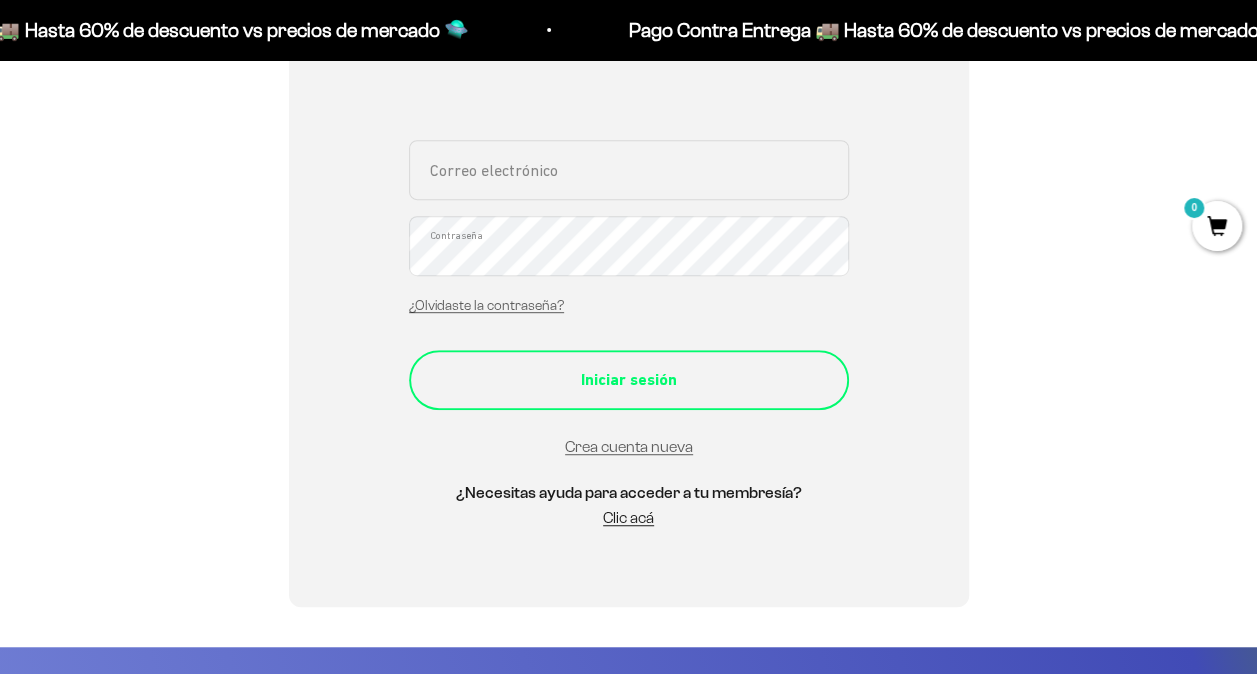 type on "juanses3@gmail.com" 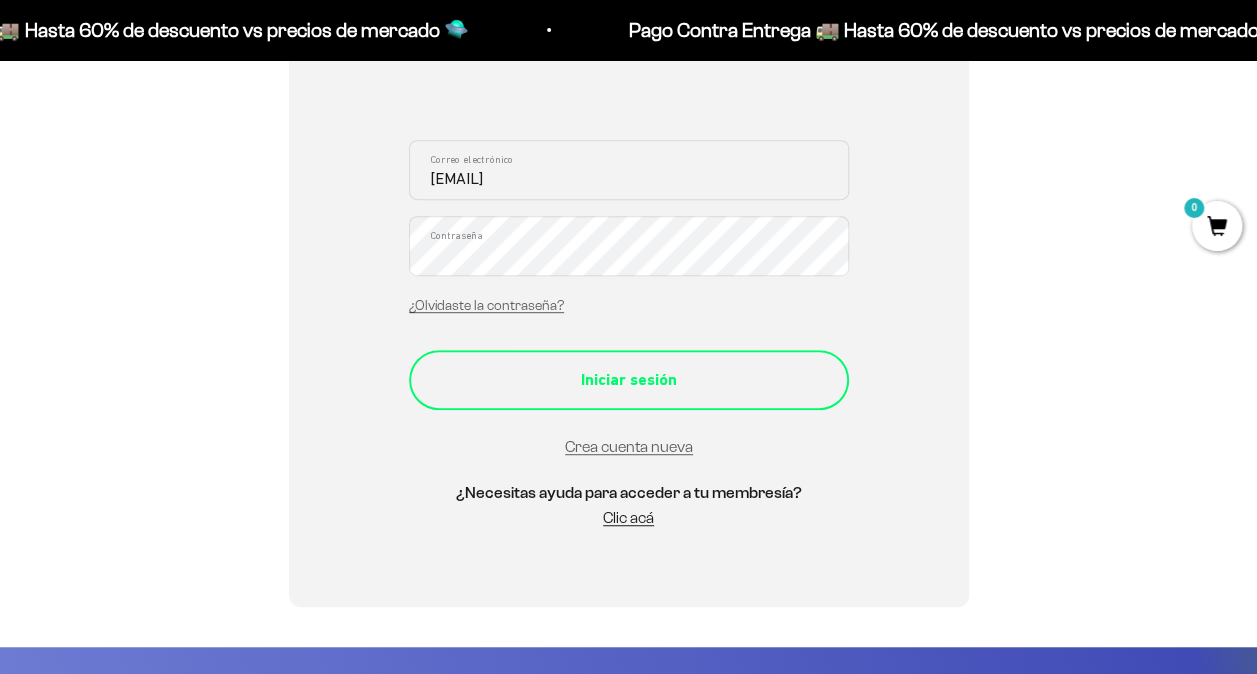 click on "Iniciar sesión" at bounding box center (629, 380) 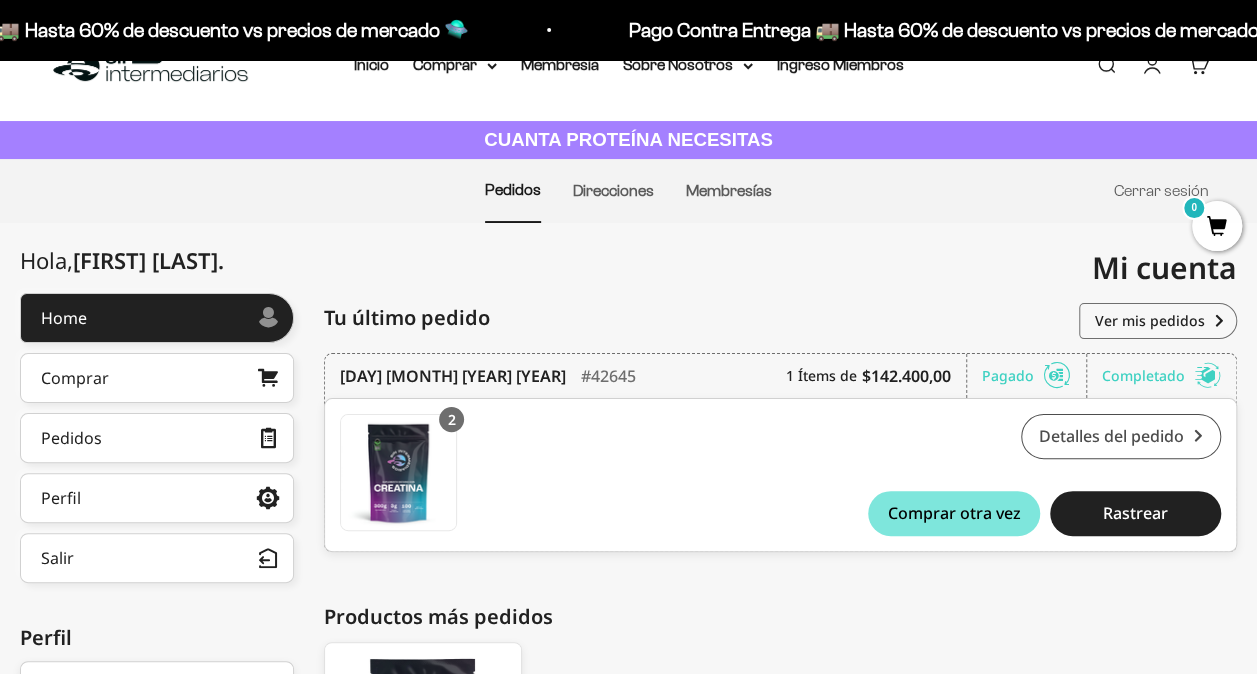 scroll, scrollTop: 0, scrollLeft: 0, axis: both 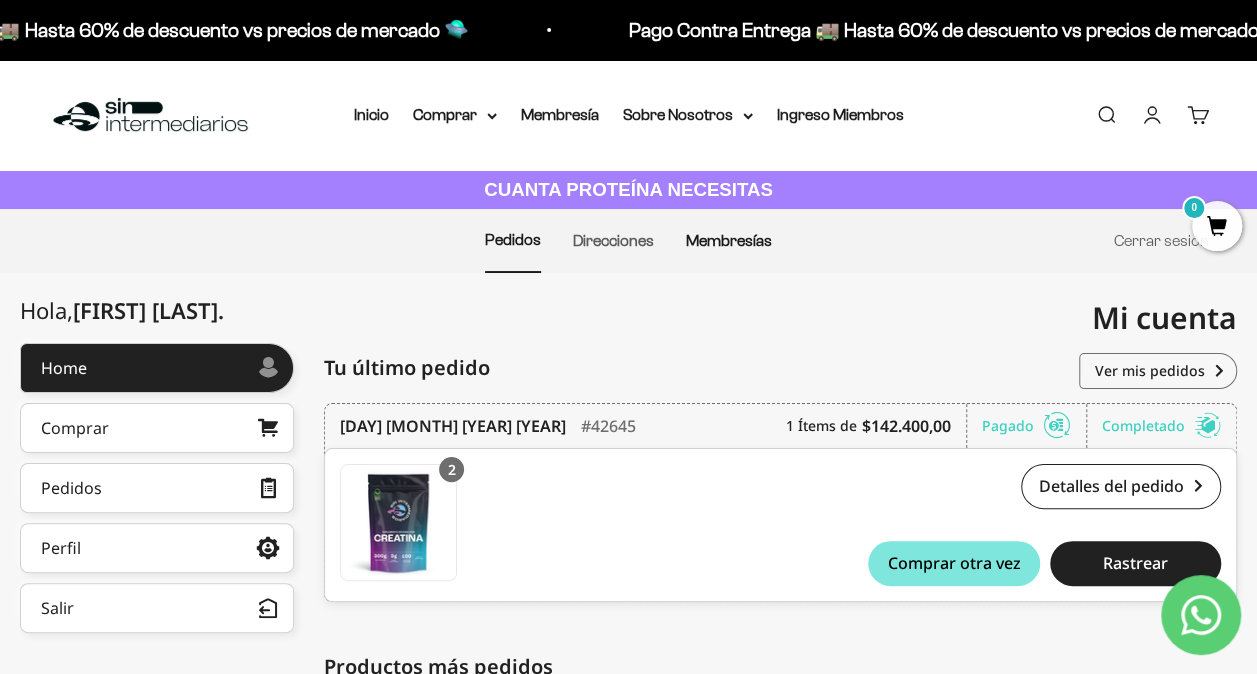 click on "Membresías" at bounding box center (729, 240) 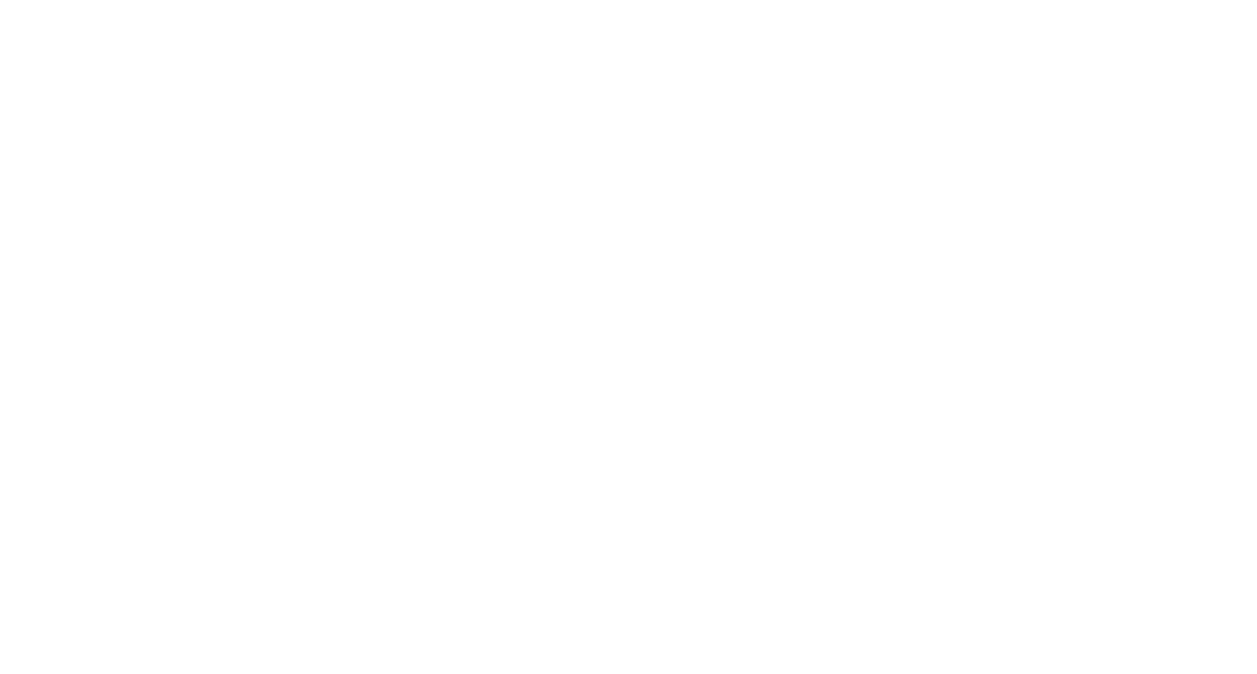 scroll, scrollTop: 0, scrollLeft: 0, axis: both 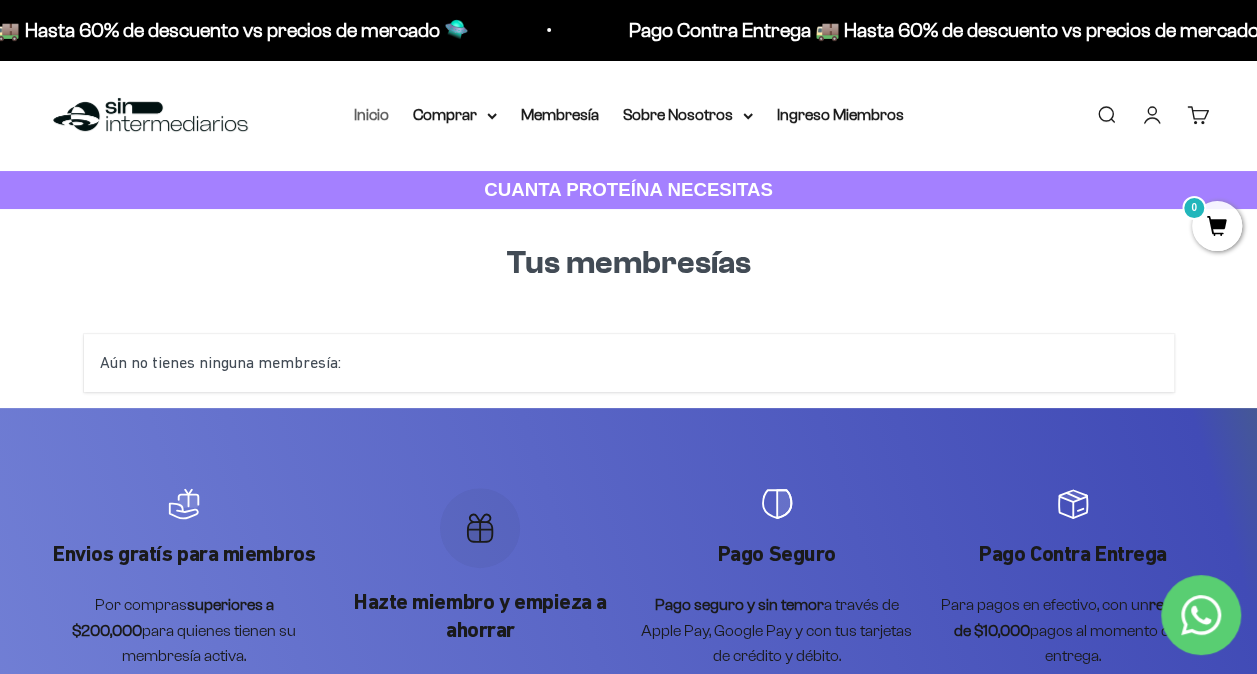click on "Inicio" at bounding box center [371, 114] 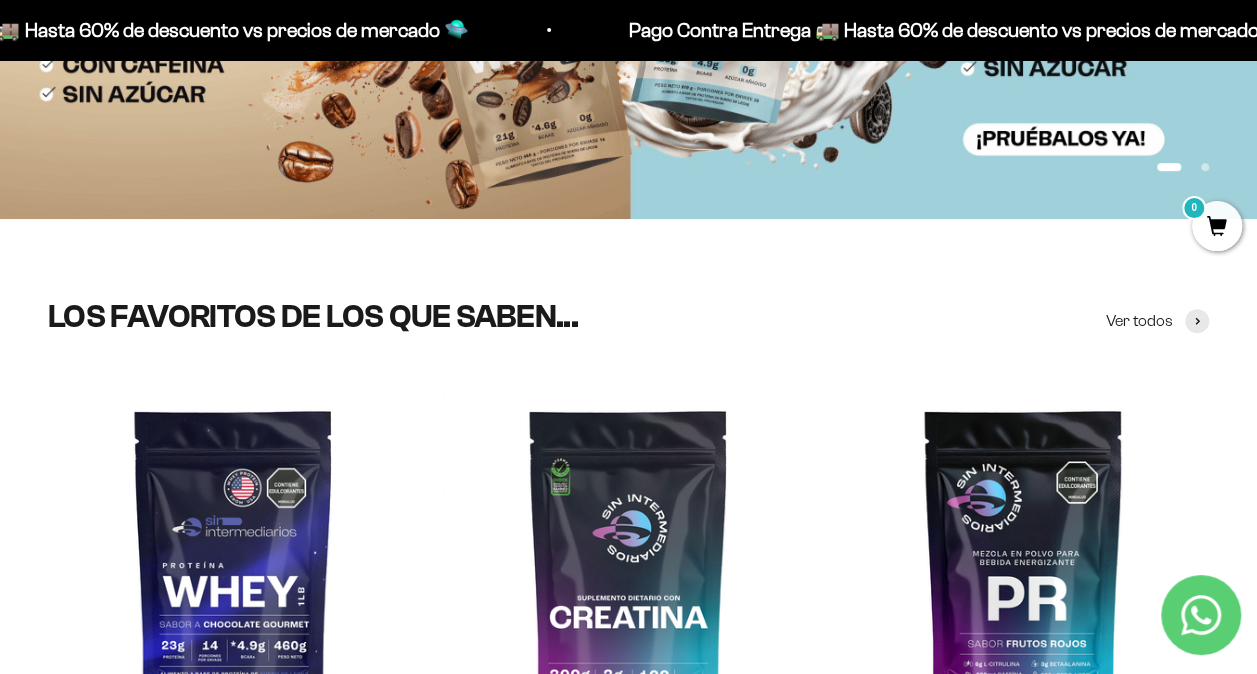 scroll, scrollTop: 0, scrollLeft: 0, axis: both 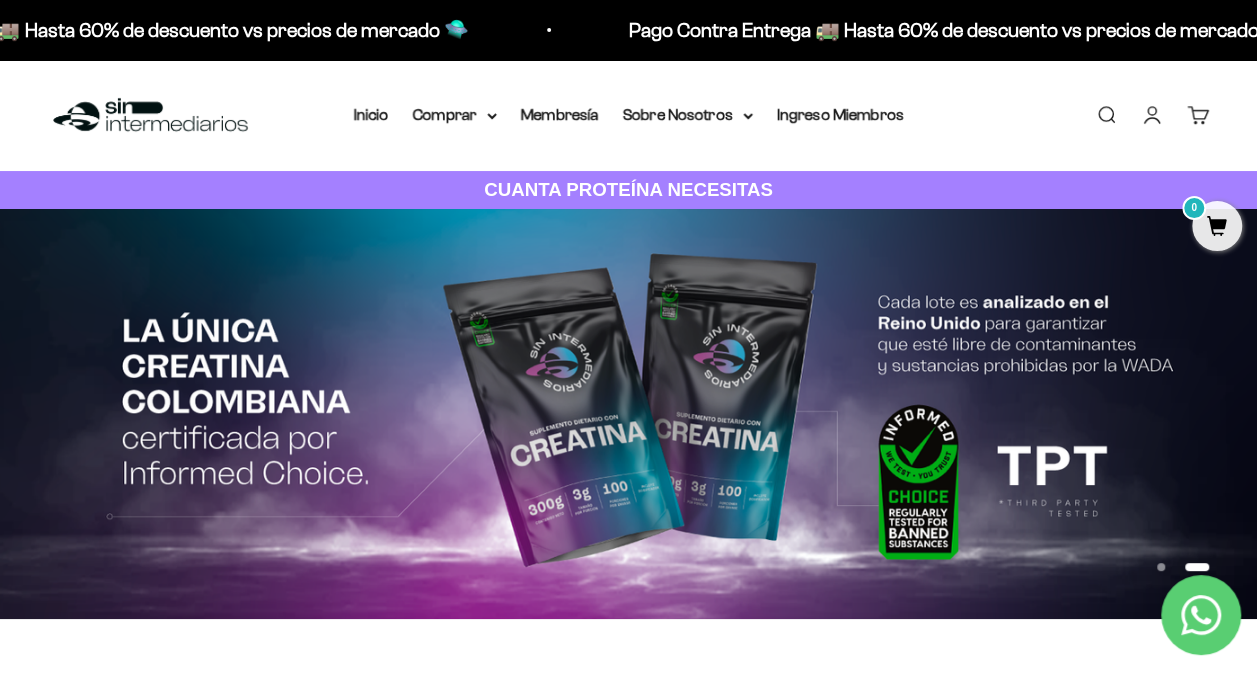click on "0" at bounding box center (1209, 107) 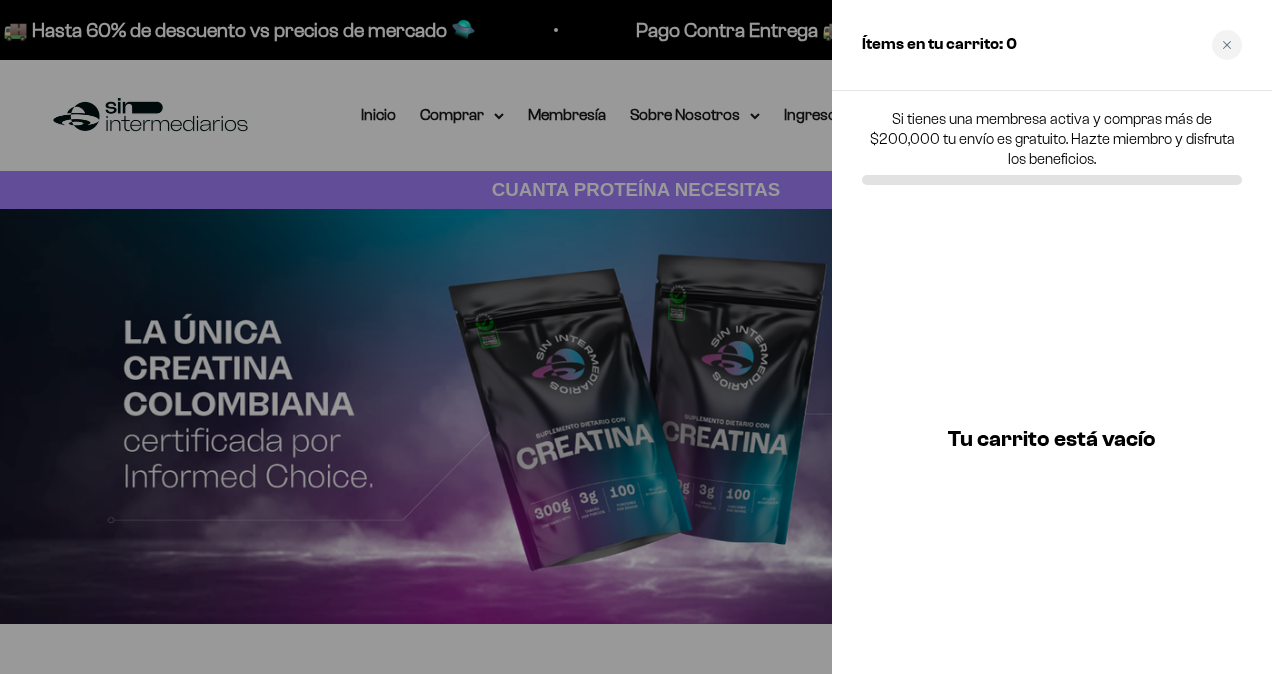 click at bounding box center (636, 337) 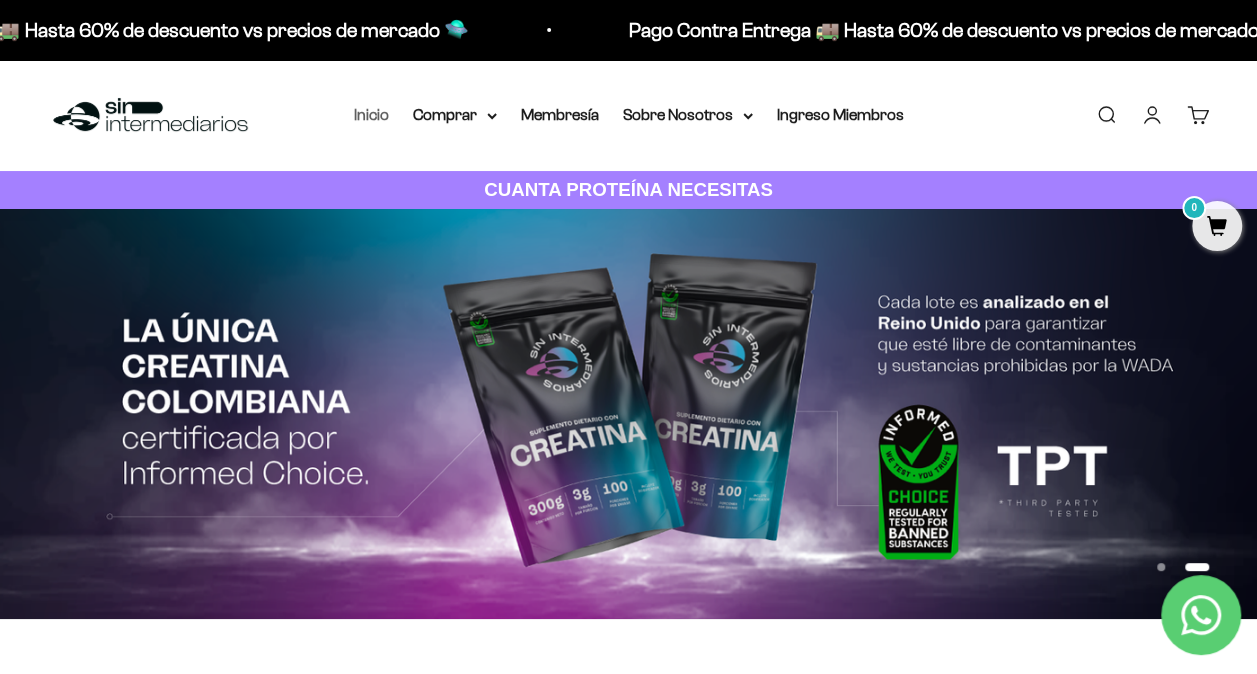 click on "Inicio" at bounding box center [371, 114] 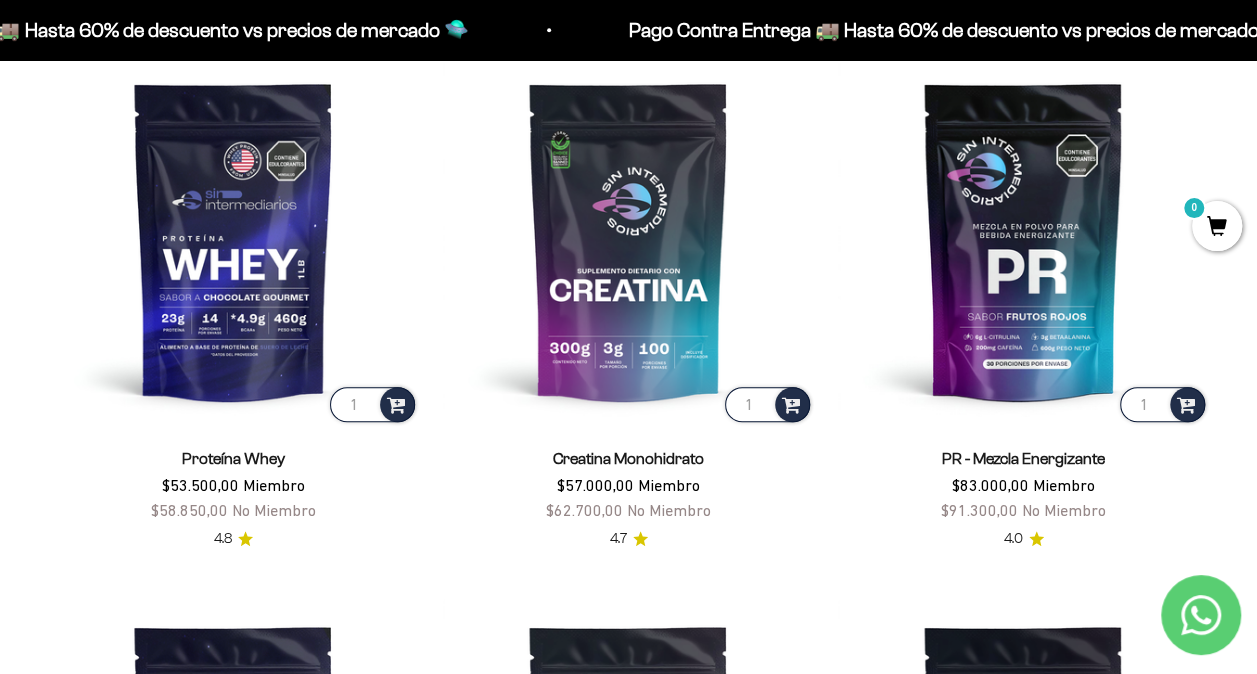 scroll, scrollTop: 800, scrollLeft: 0, axis: vertical 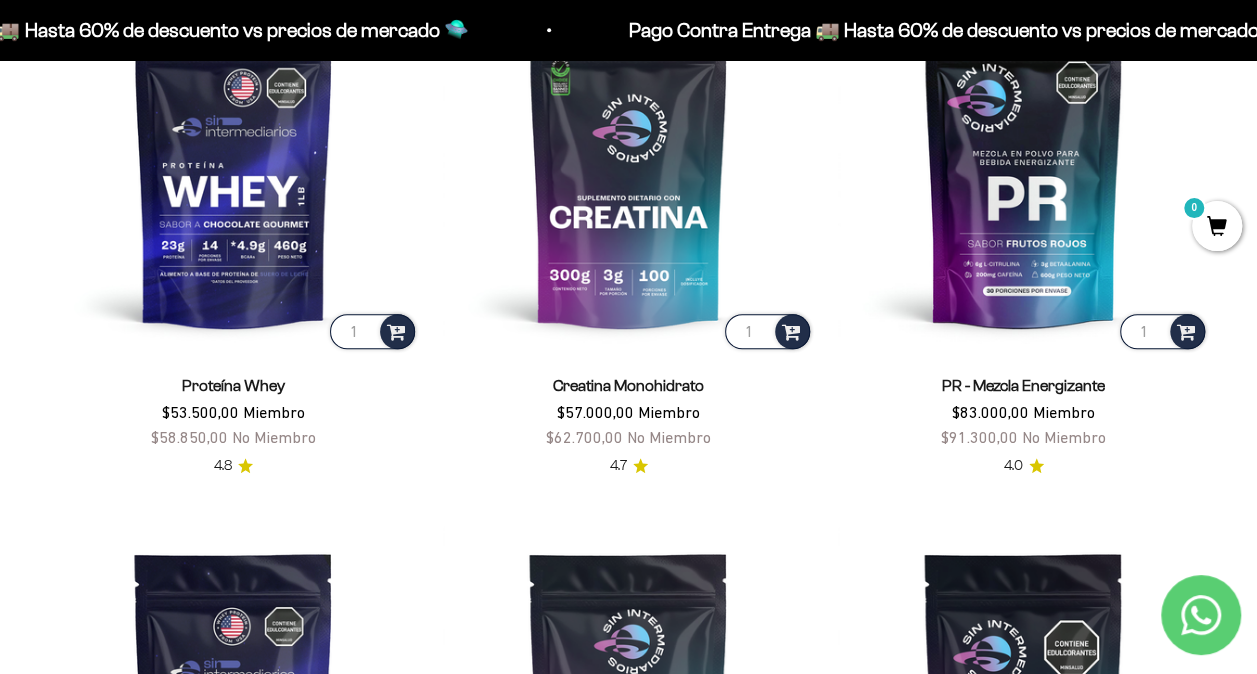 click on "Creatina Monohidrato" at bounding box center [628, 385] 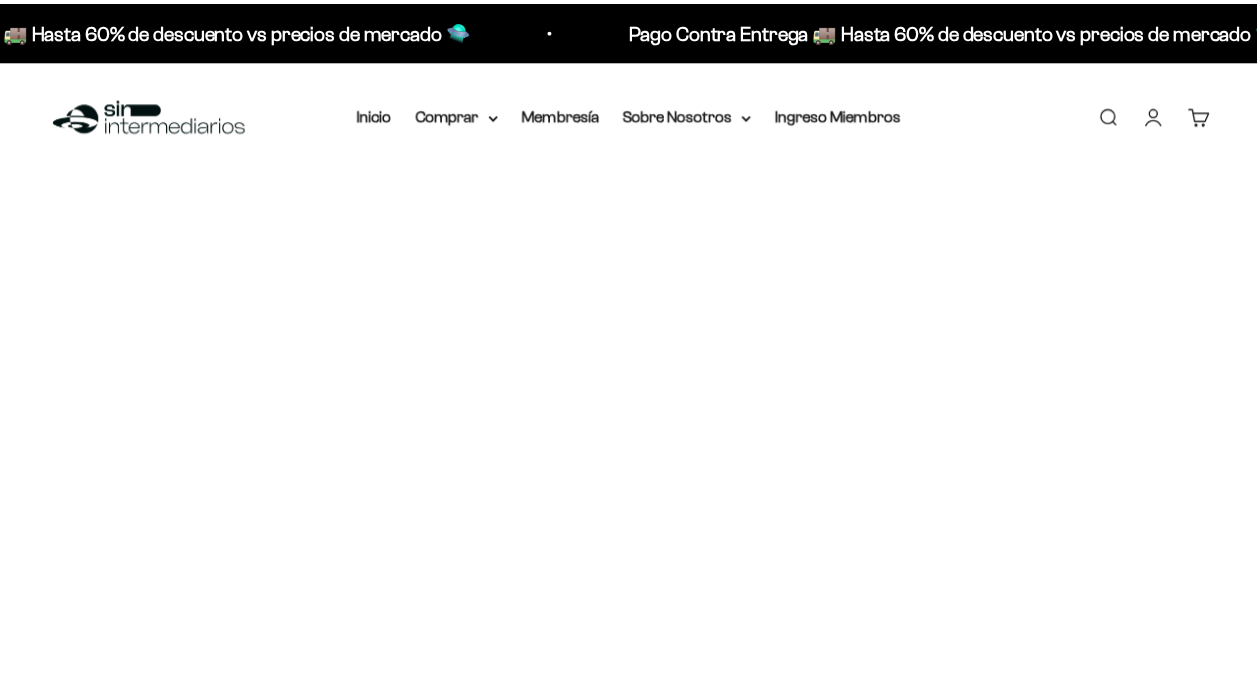 scroll, scrollTop: 0, scrollLeft: 0, axis: both 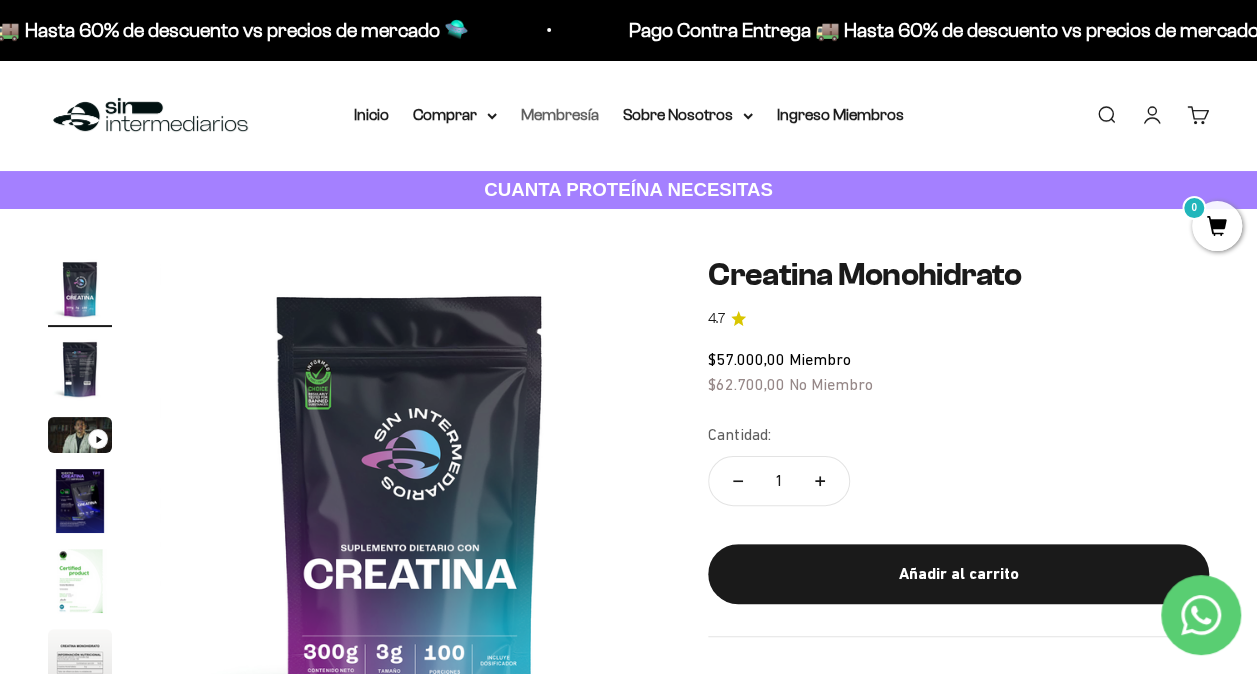 click on "Membresía" at bounding box center [560, 114] 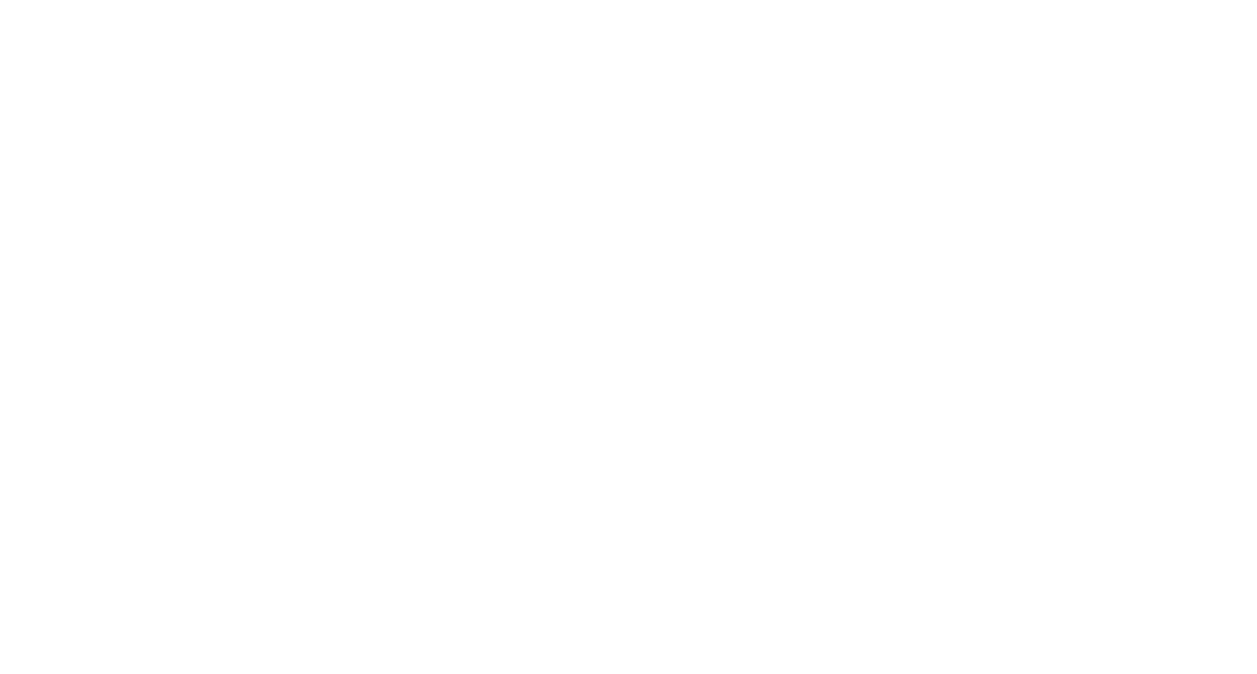 scroll, scrollTop: 0, scrollLeft: 0, axis: both 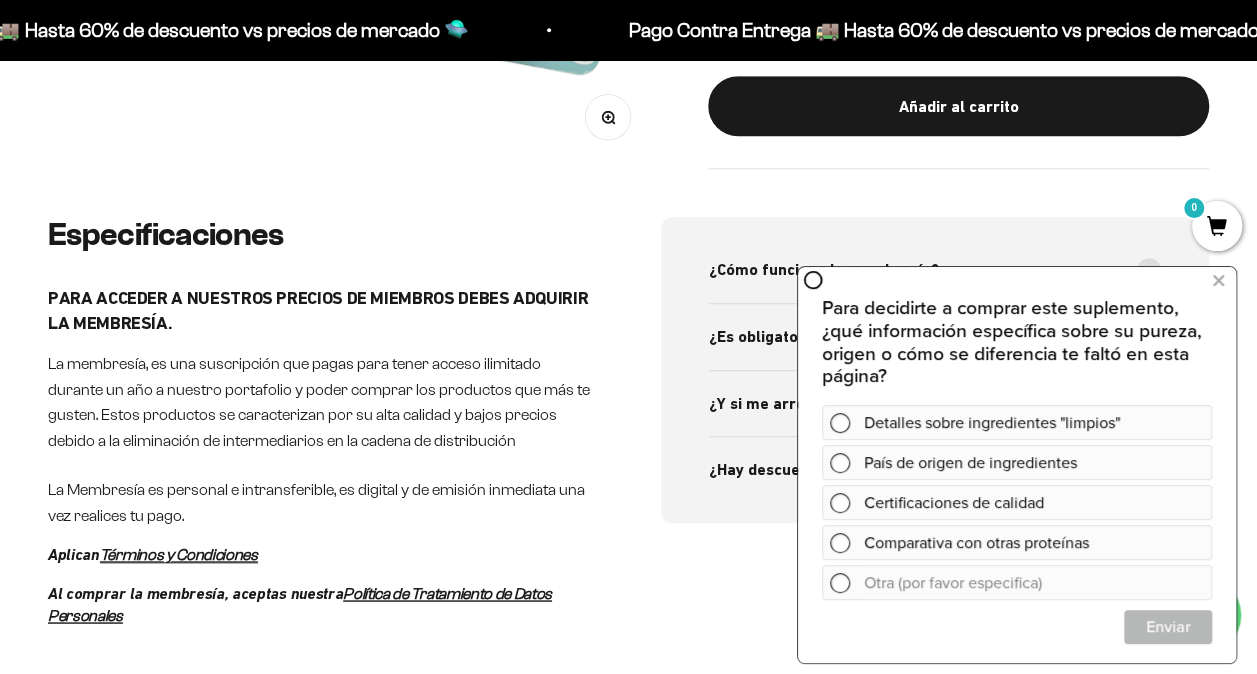 click at bounding box center [354, -137] 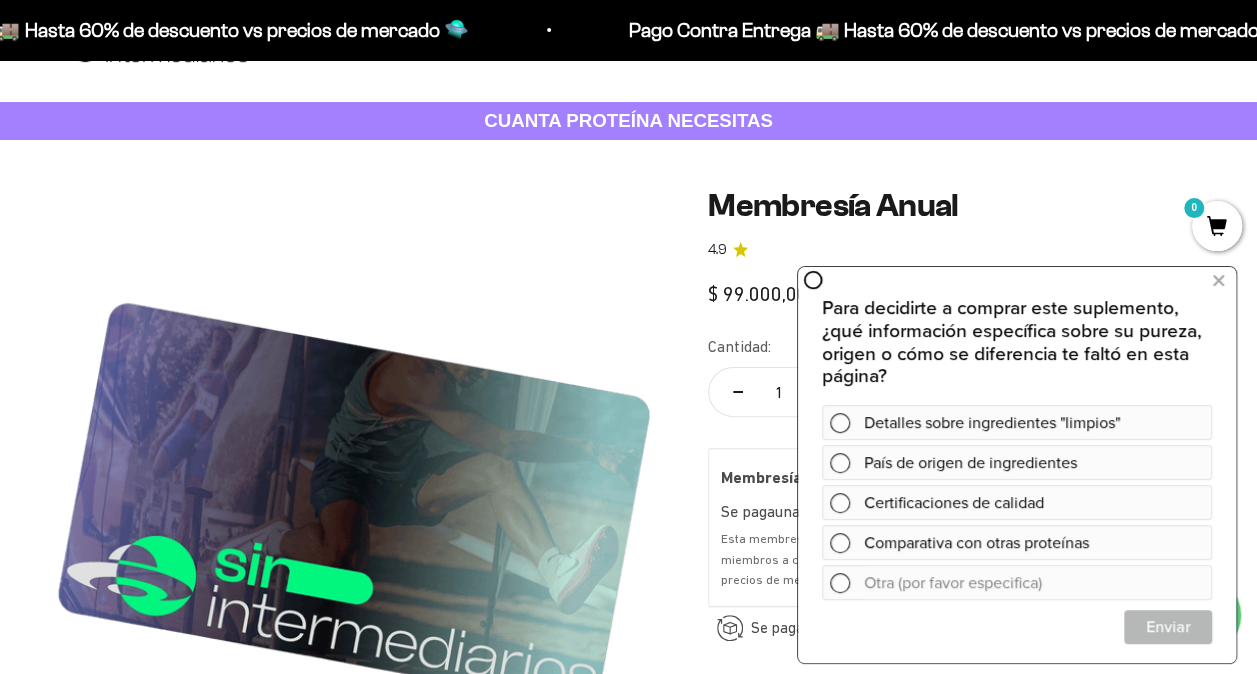 scroll, scrollTop: 0, scrollLeft: 0, axis: both 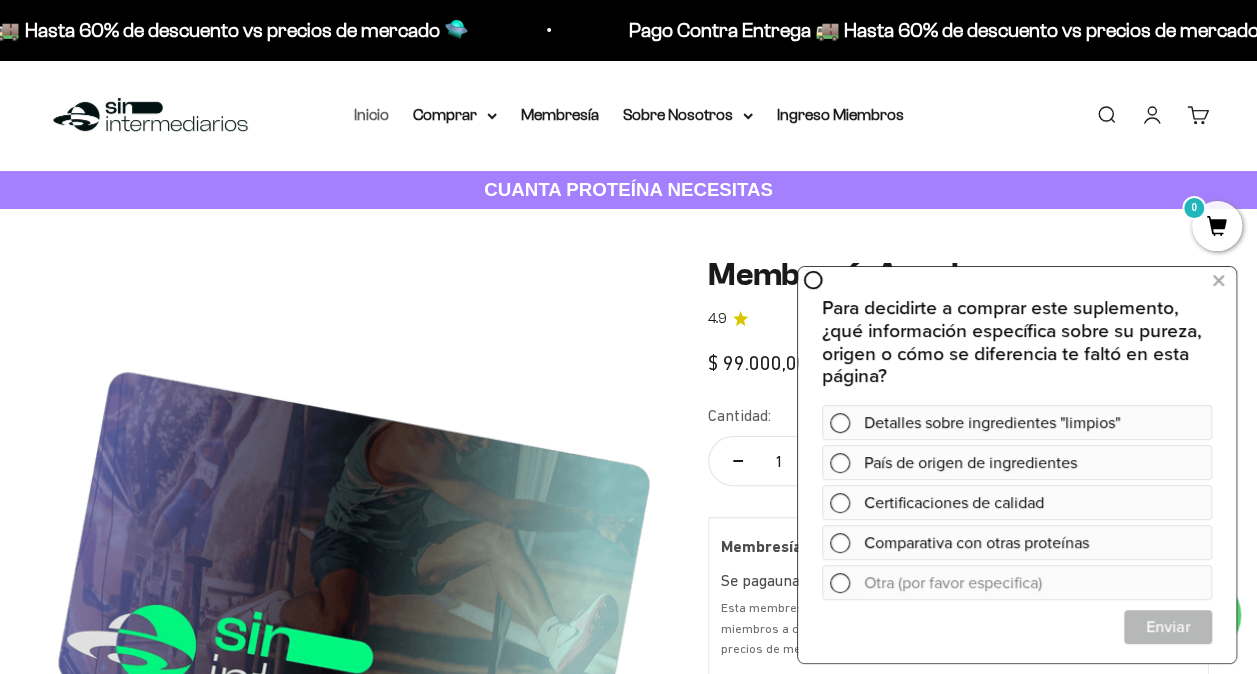 click on "Inicio" at bounding box center (371, 114) 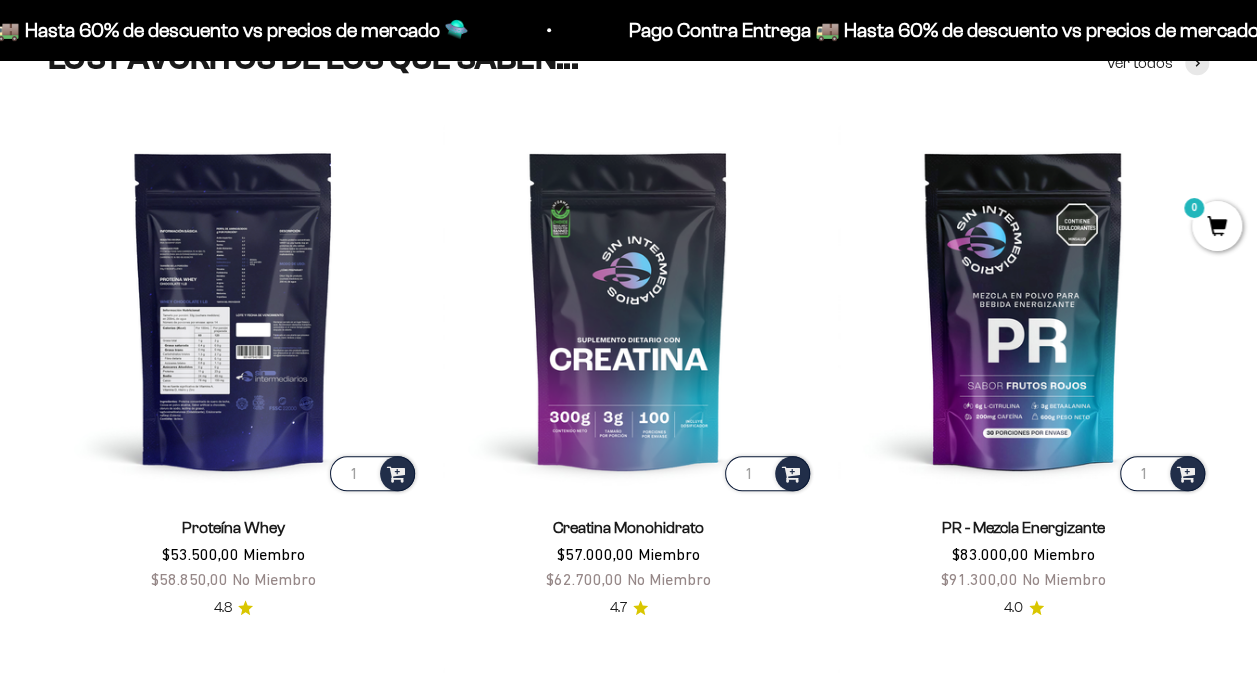 scroll, scrollTop: 800, scrollLeft: 0, axis: vertical 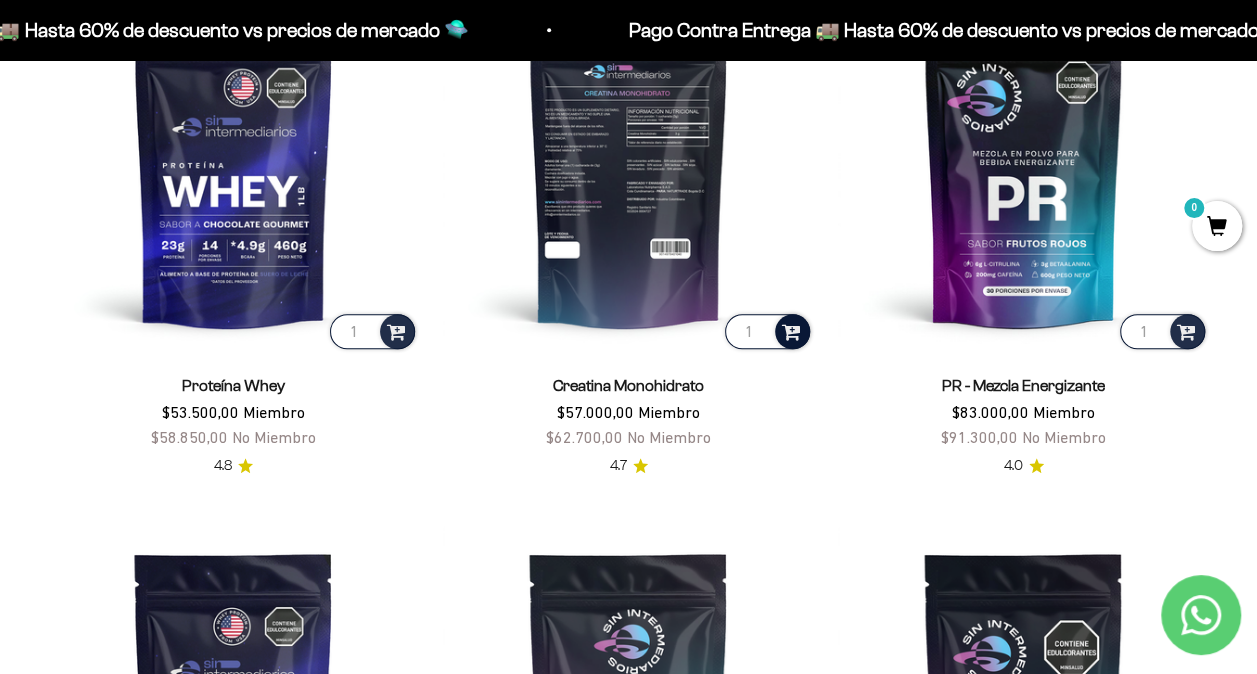 click at bounding box center (791, 330) 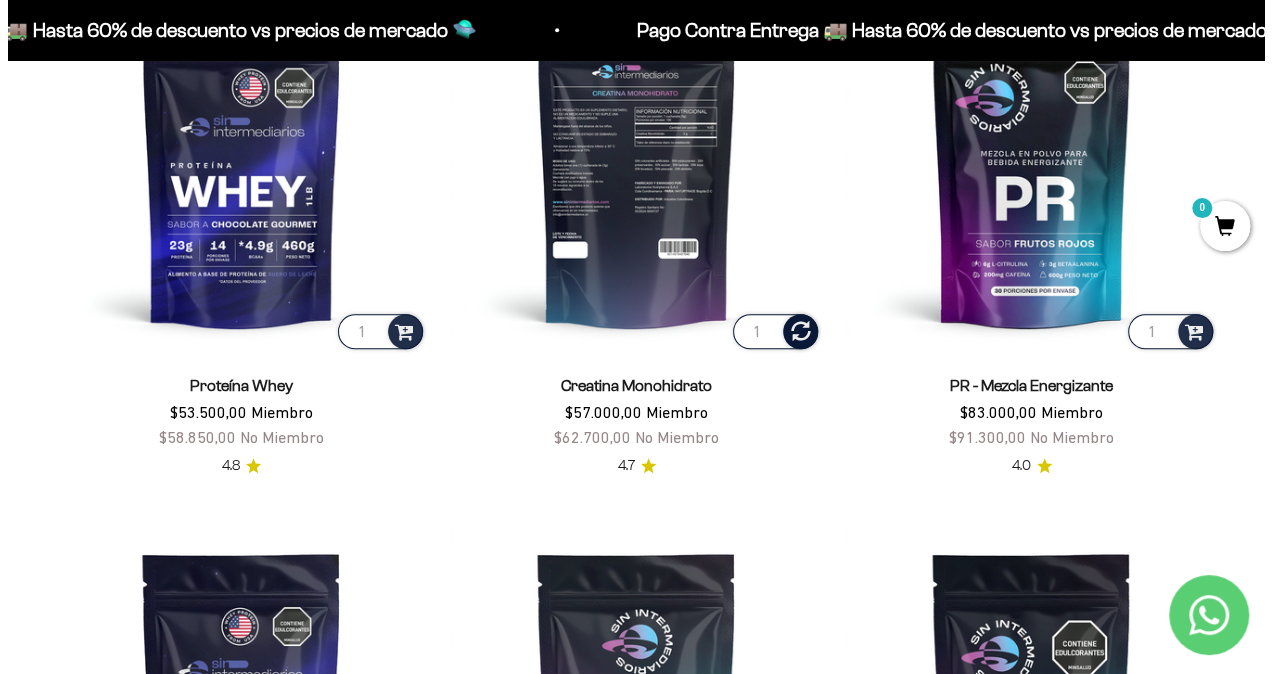 scroll, scrollTop: 804, scrollLeft: 0, axis: vertical 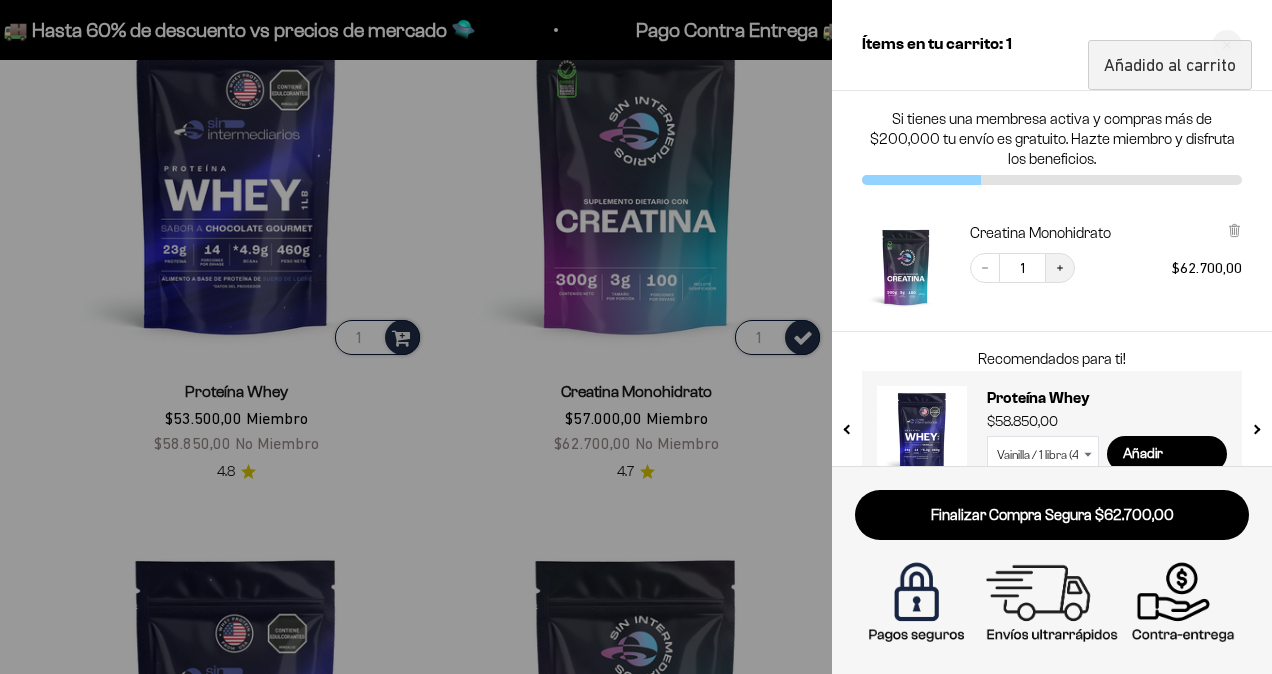 click 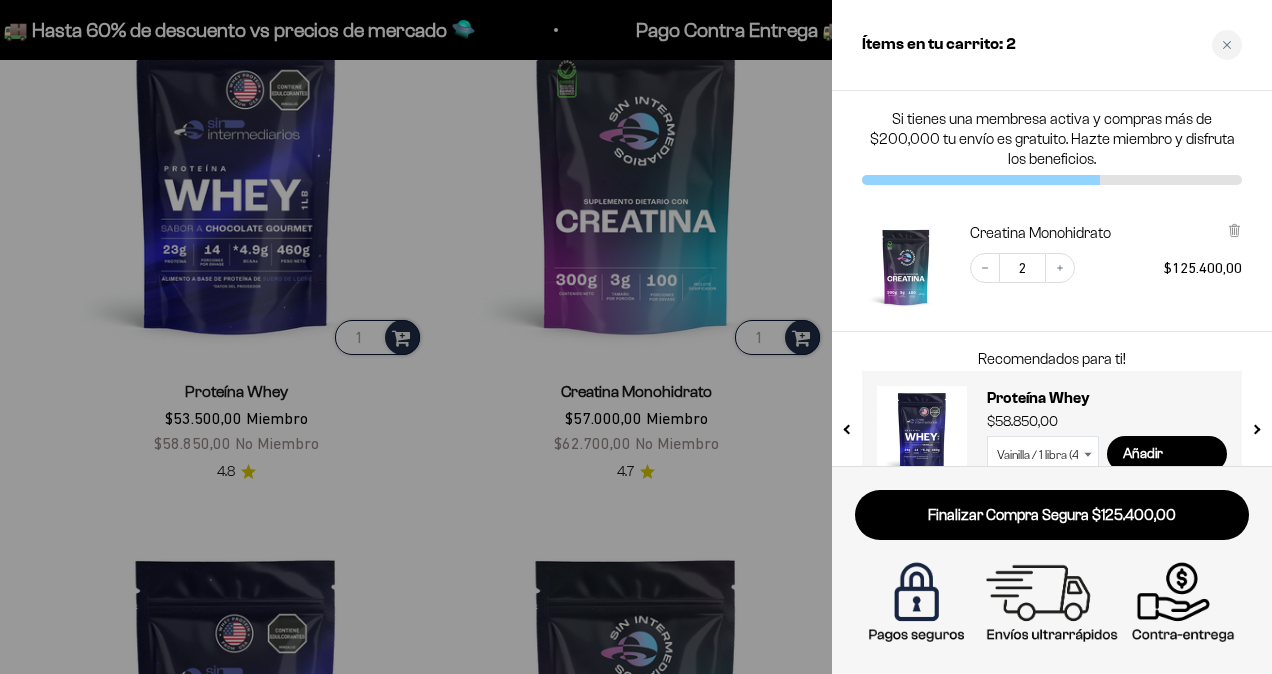 click 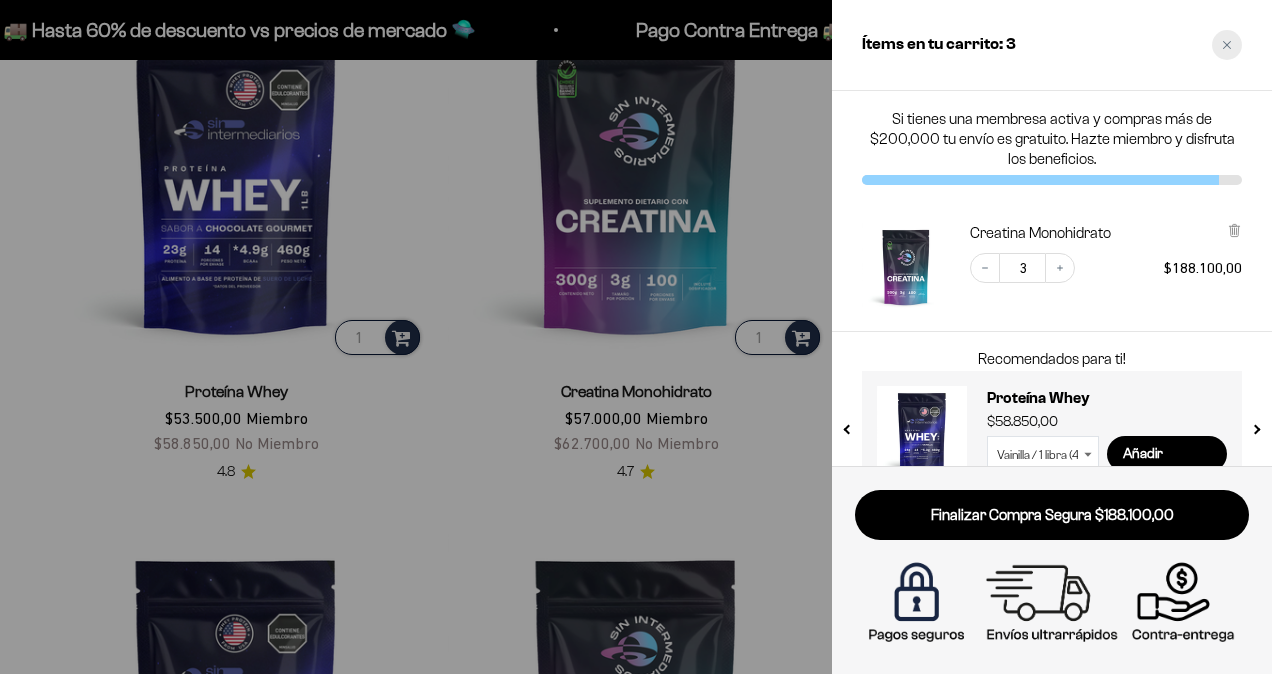 click at bounding box center (1227, 45) 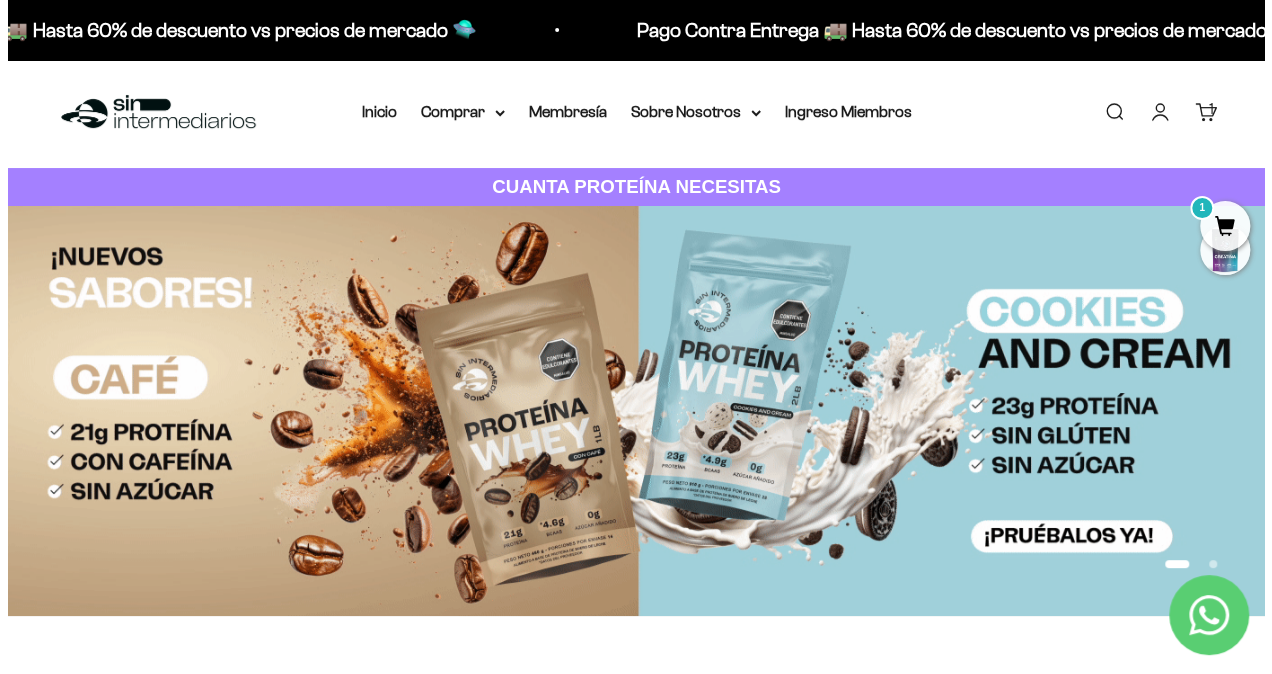 scroll, scrollTop: 0, scrollLeft: 0, axis: both 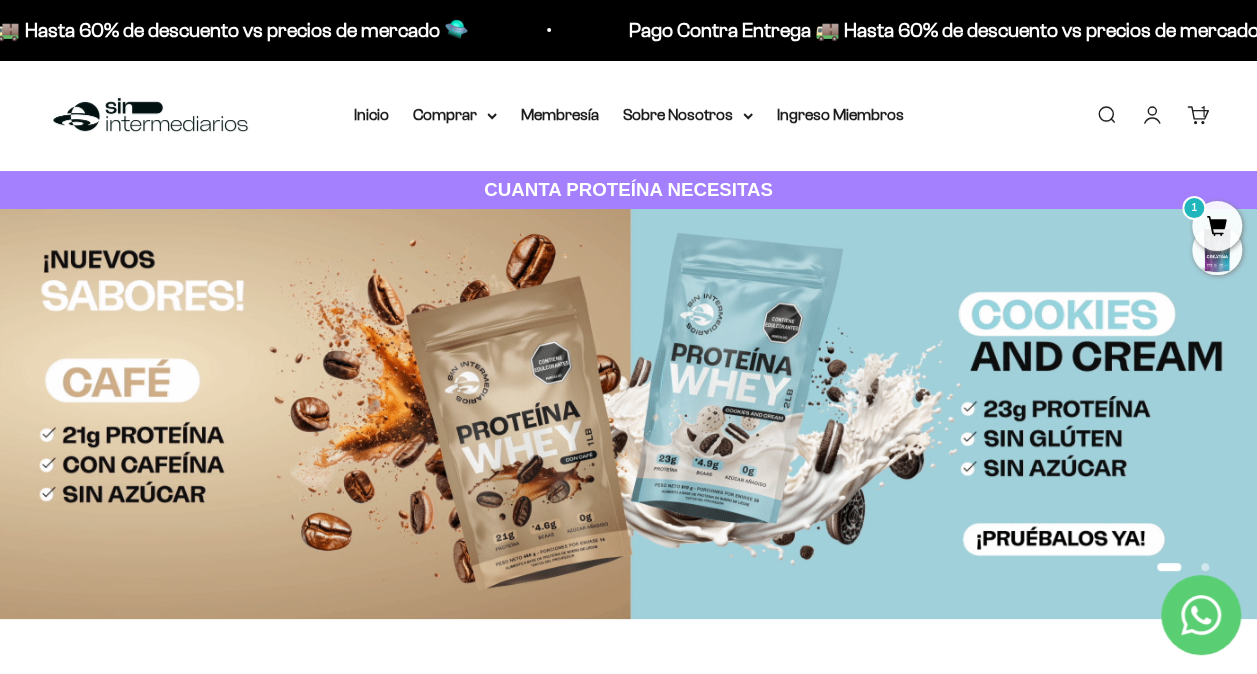 click on "1" at bounding box center [1203, 112] 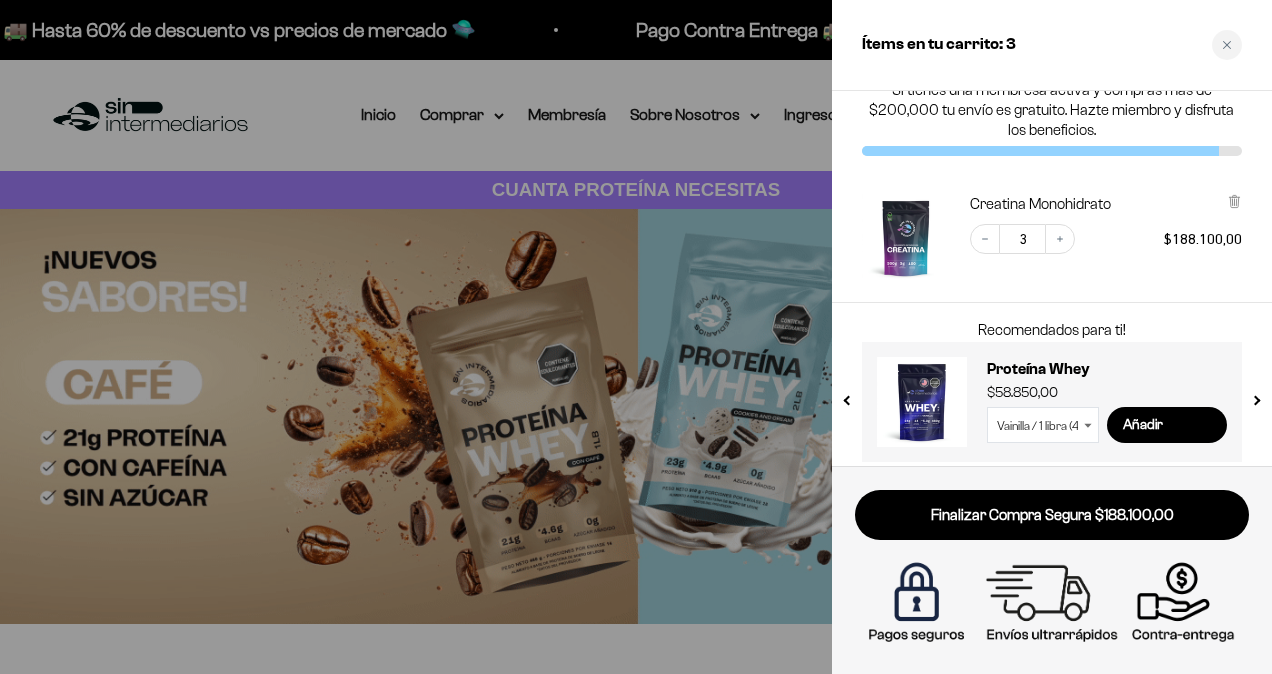 scroll, scrollTop: 0, scrollLeft: 0, axis: both 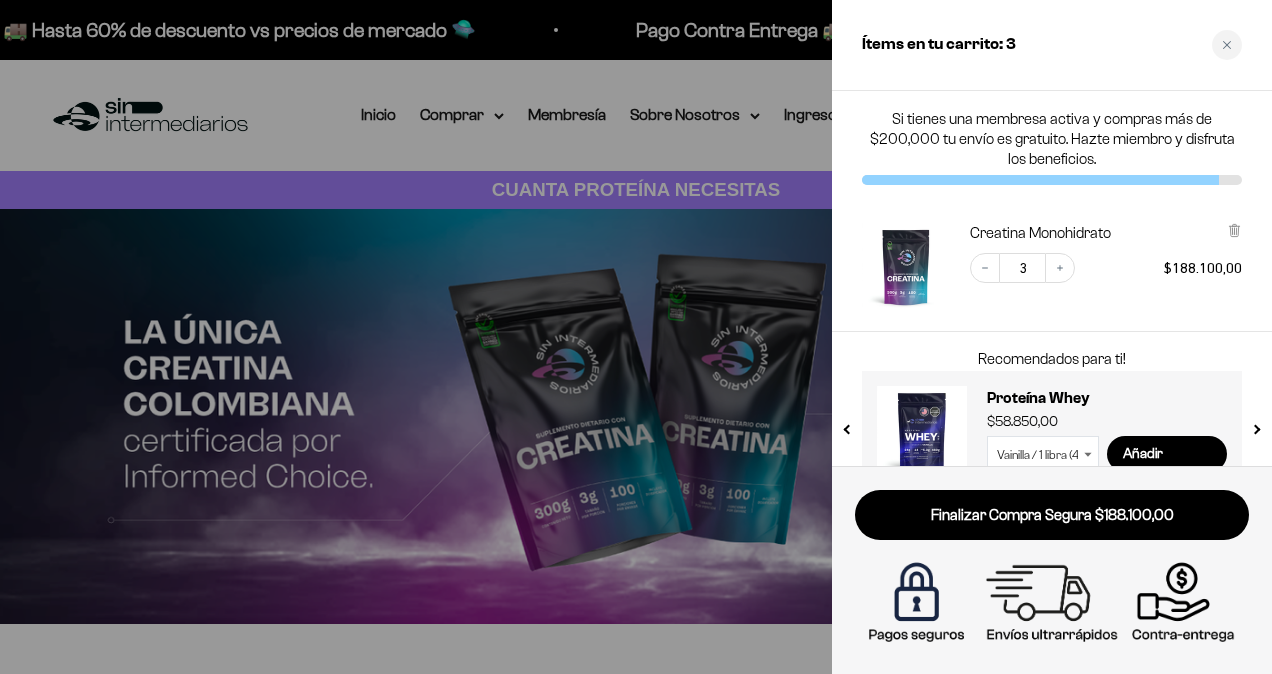 click on "Finalizar Compra Segura $188.100,00" at bounding box center [1052, 515] 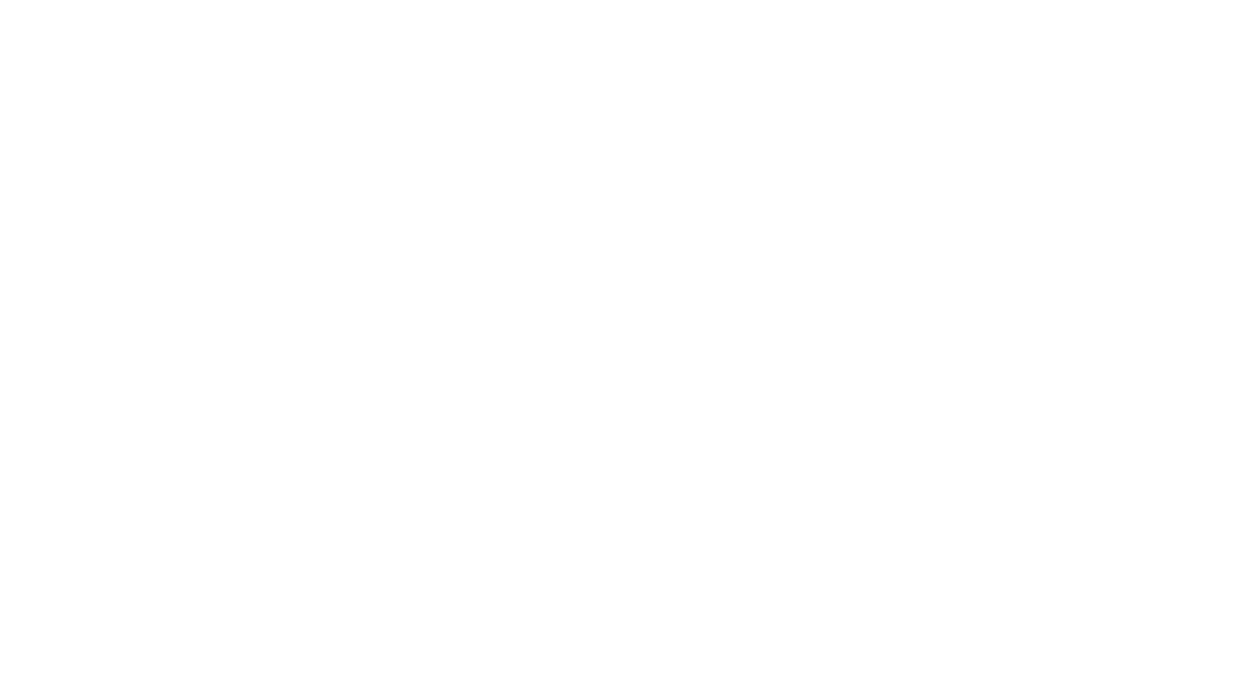 scroll, scrollTop: 0, scrollLeft: 0, axis: both 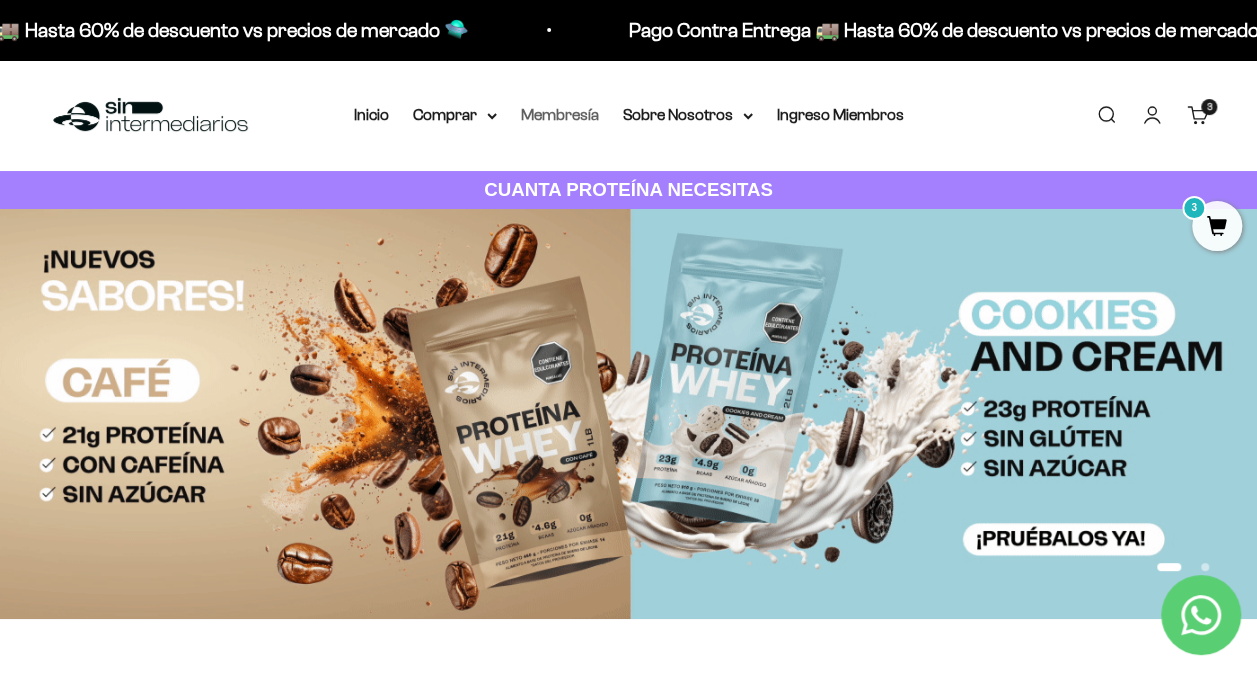 click on "Membresía" at bounding box center (560, 114) 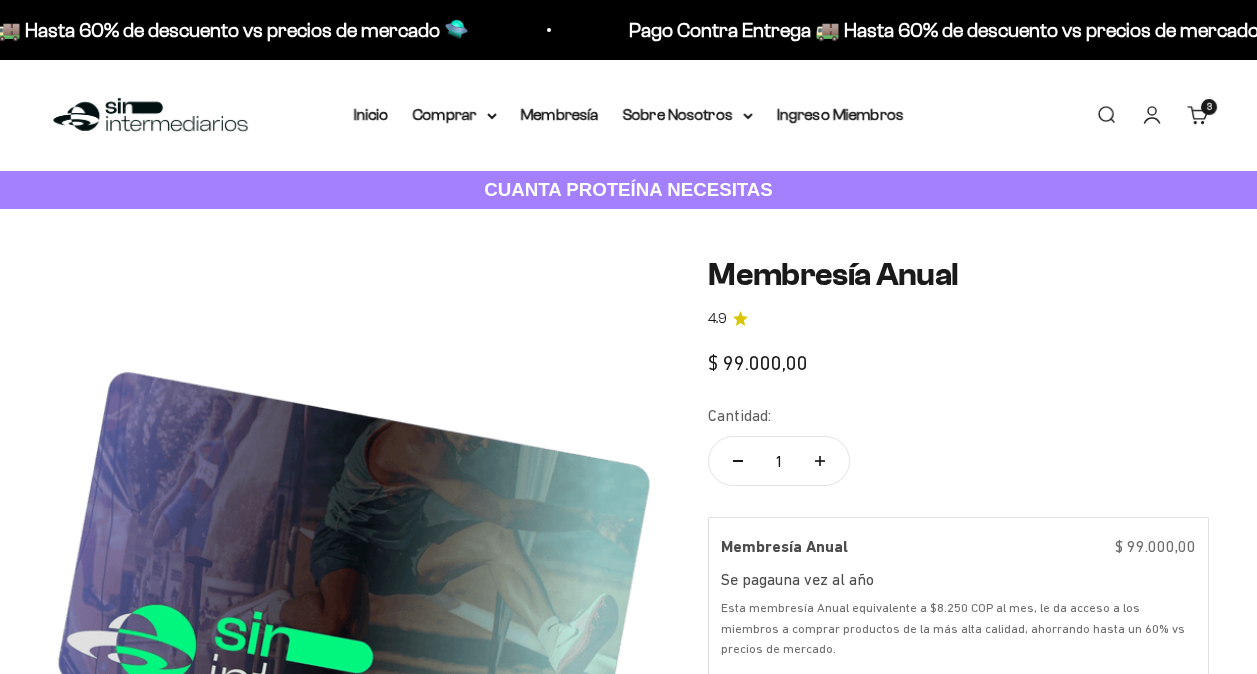 scroll, scrollTop: 0, scrollLeft: 0, axis: both 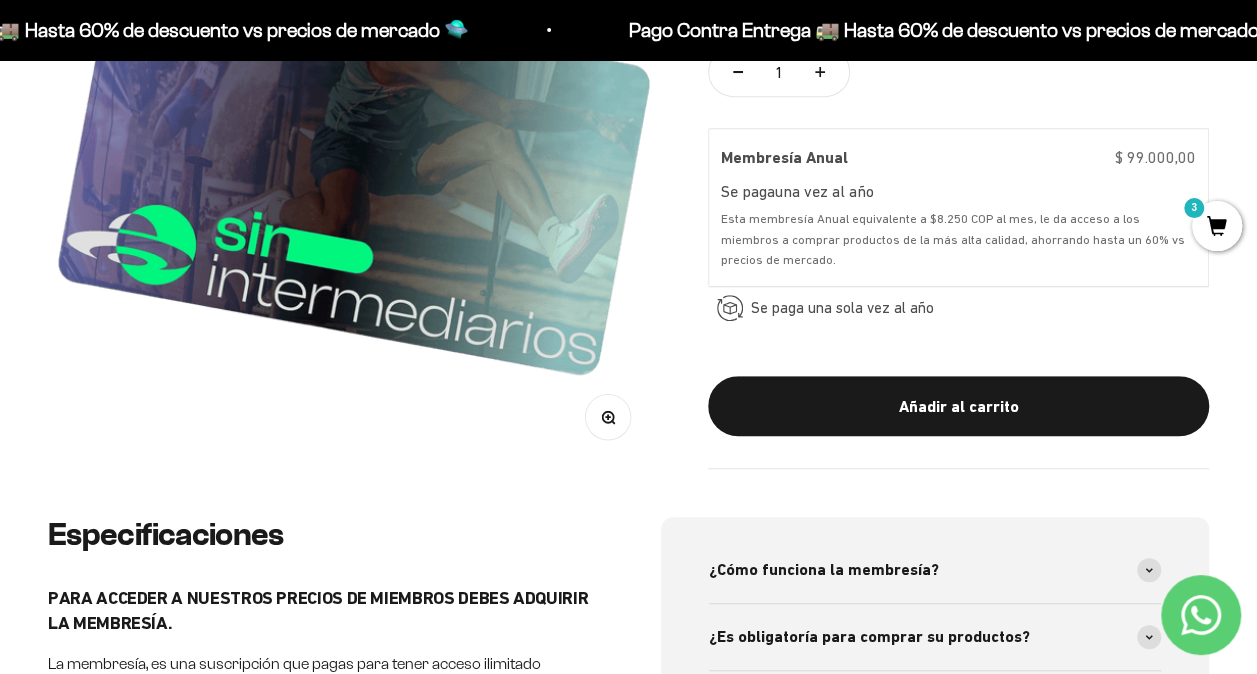 click on "Añadir al carrito" at bounding box center [958, 407] 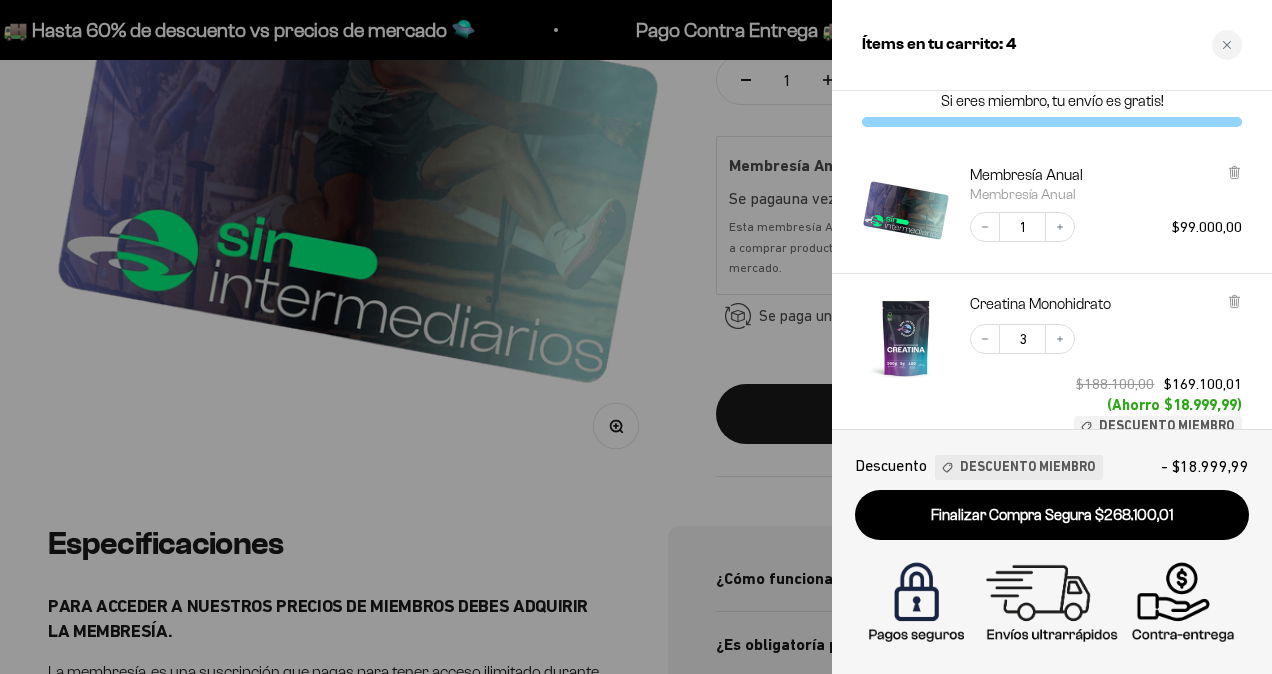scroll, scrollTop: 118, scrollLeft: 0, axis: vertical 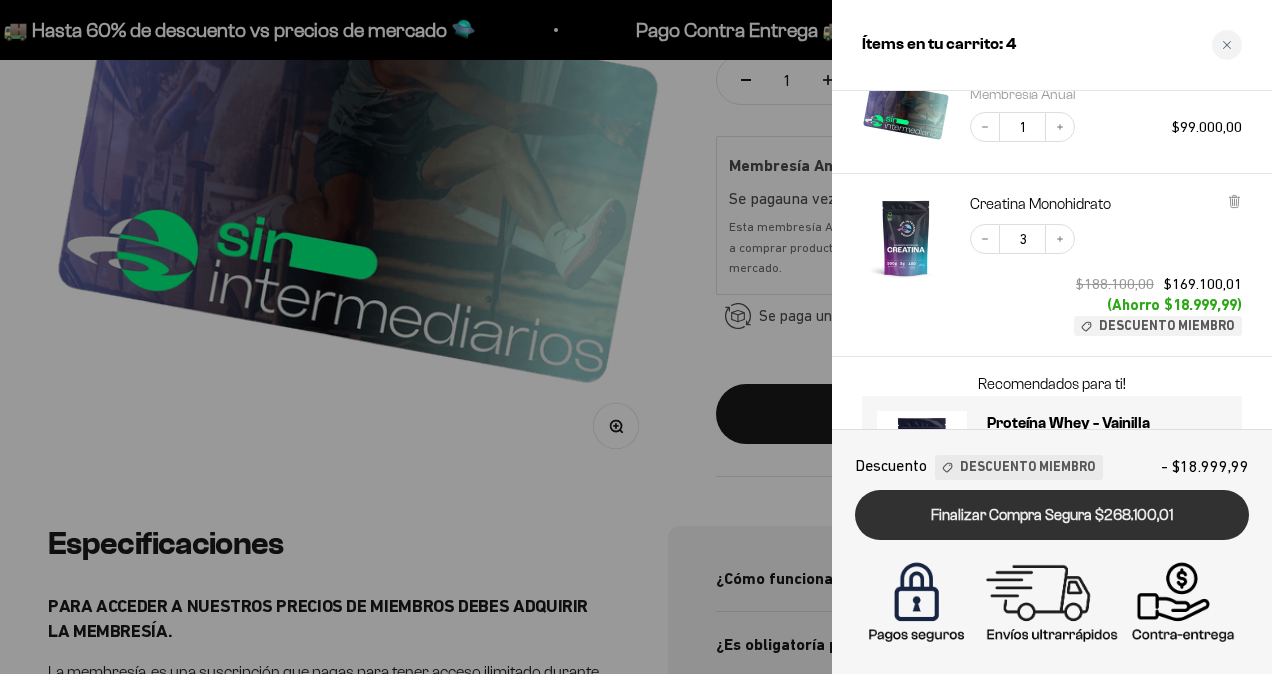 click on "Finalizar Compra Segura $268.100,01" at bounding box center (1052, 515) 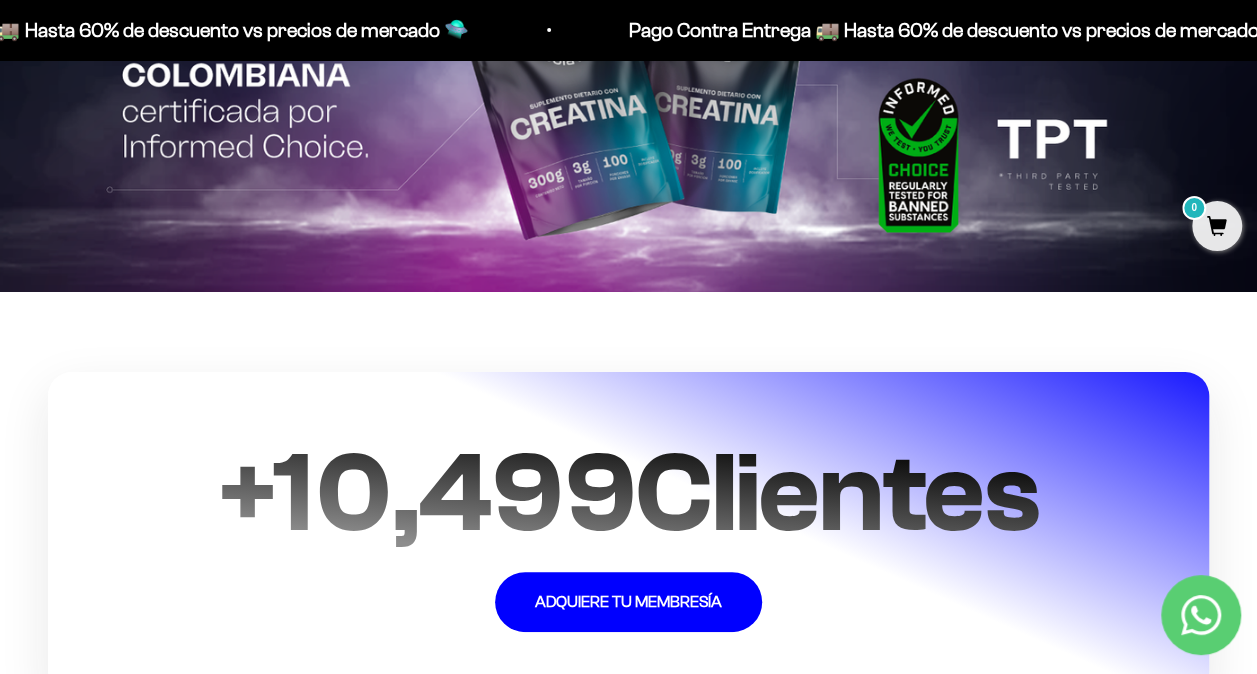 scroll, scrollTop: 3900, scrollLeft: 0, axis: vertical 